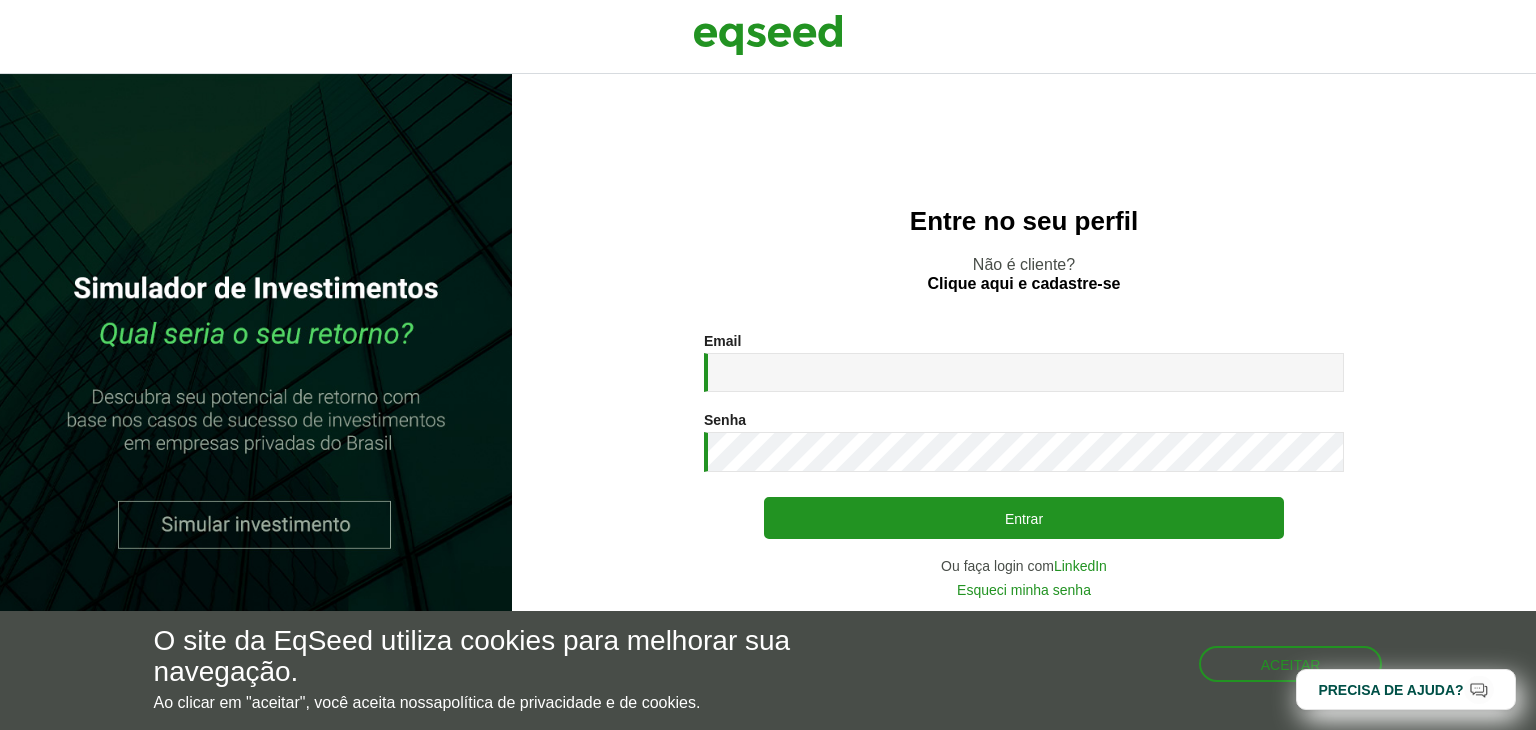 scroll, scrollTop: 0, scrollLeft: 0, axis: both 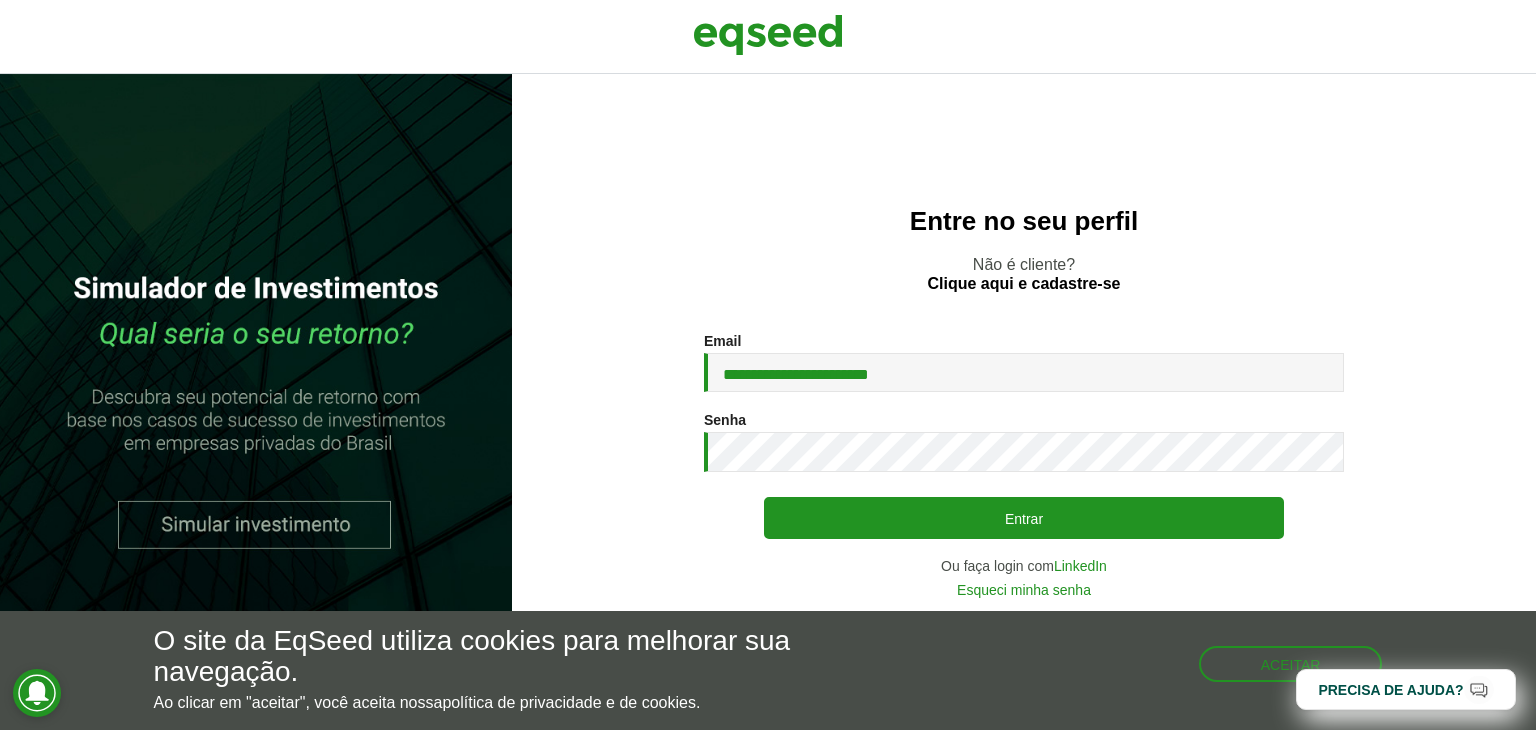 type on "**********" 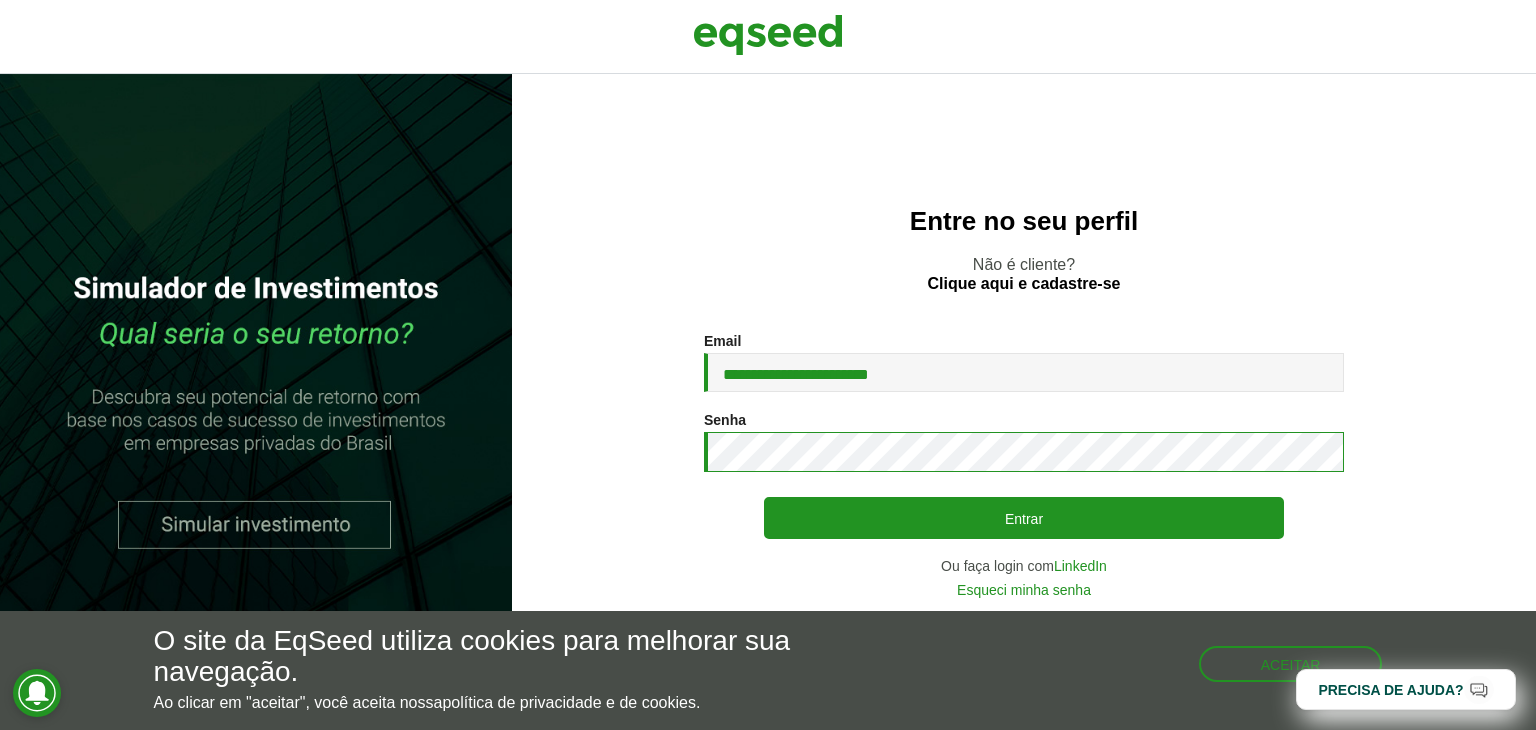 click on "Entrar" at bounding box center [1024, 518] 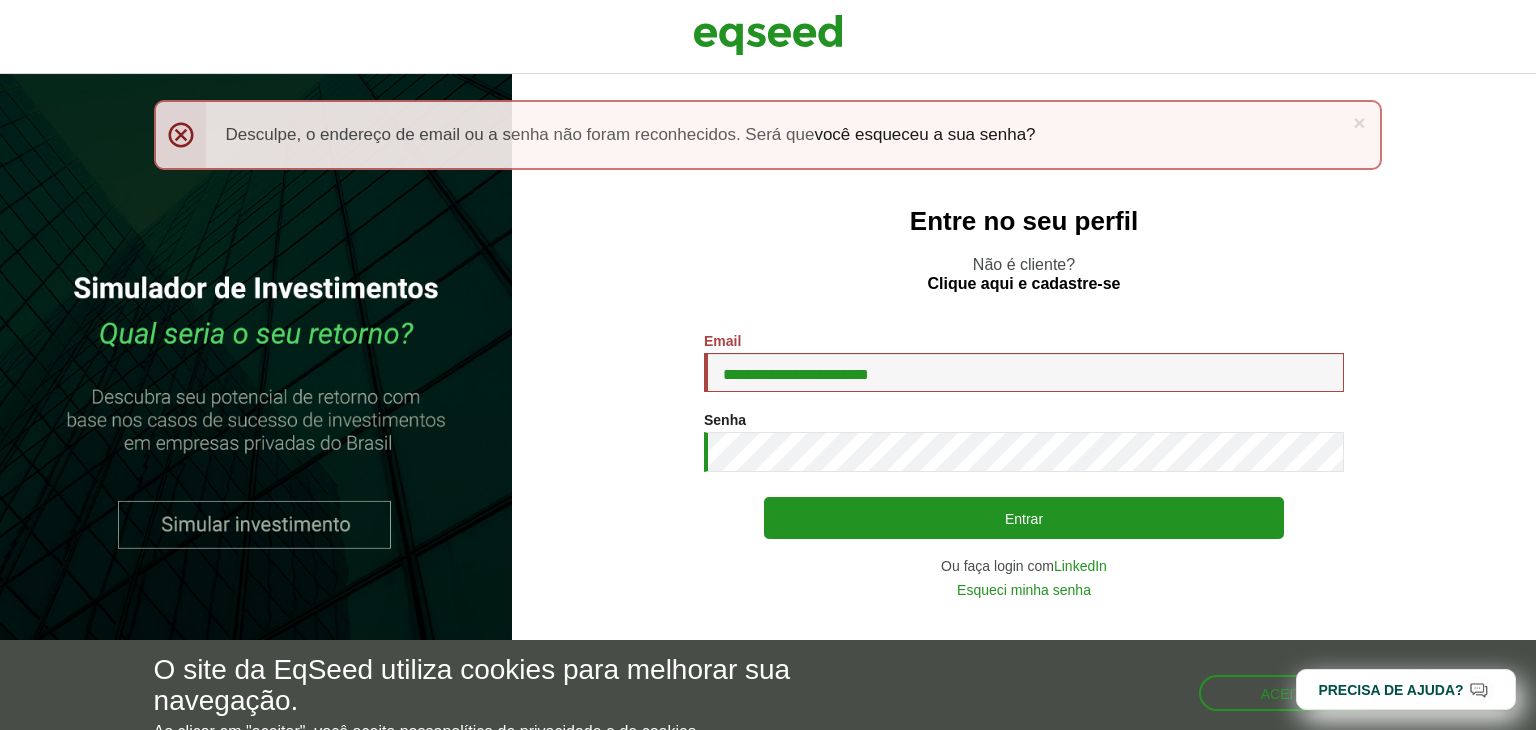 scroll, scrollTop: 0, scrollLeft: 0, axis: both 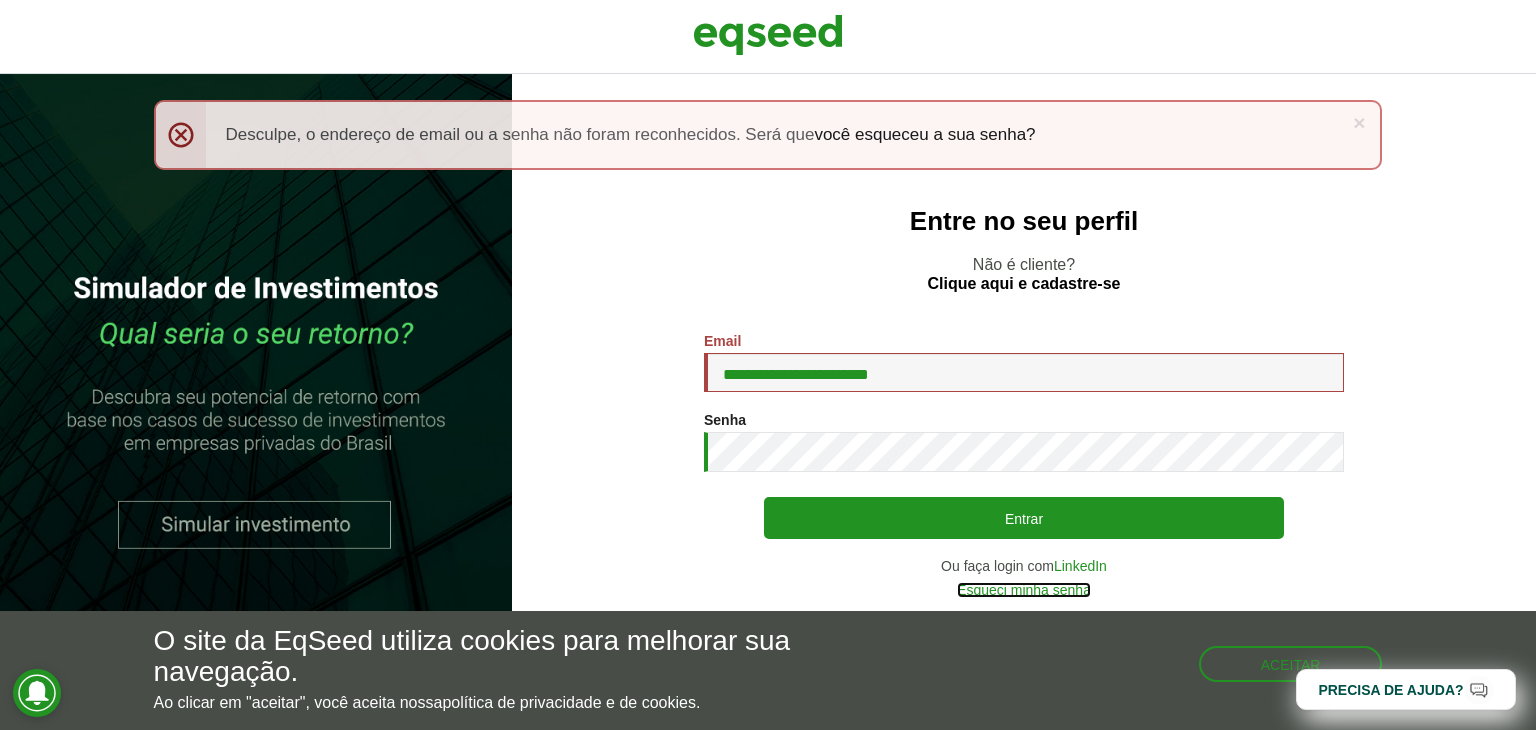 click on "Esqueci minha senha" at bounding box center (1024, 590) 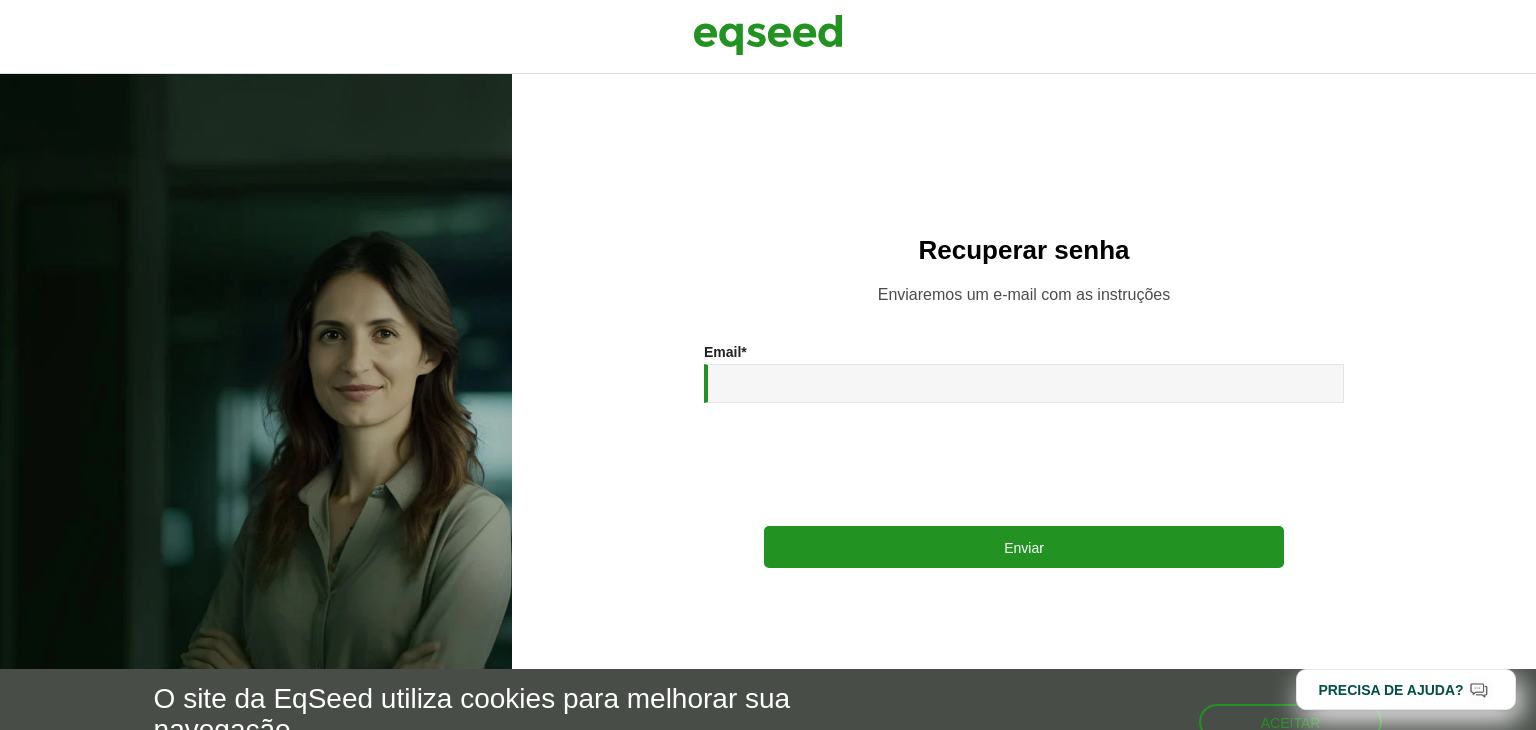 scroll, scrollTop: 0, scrollLeft: 0, axis: both 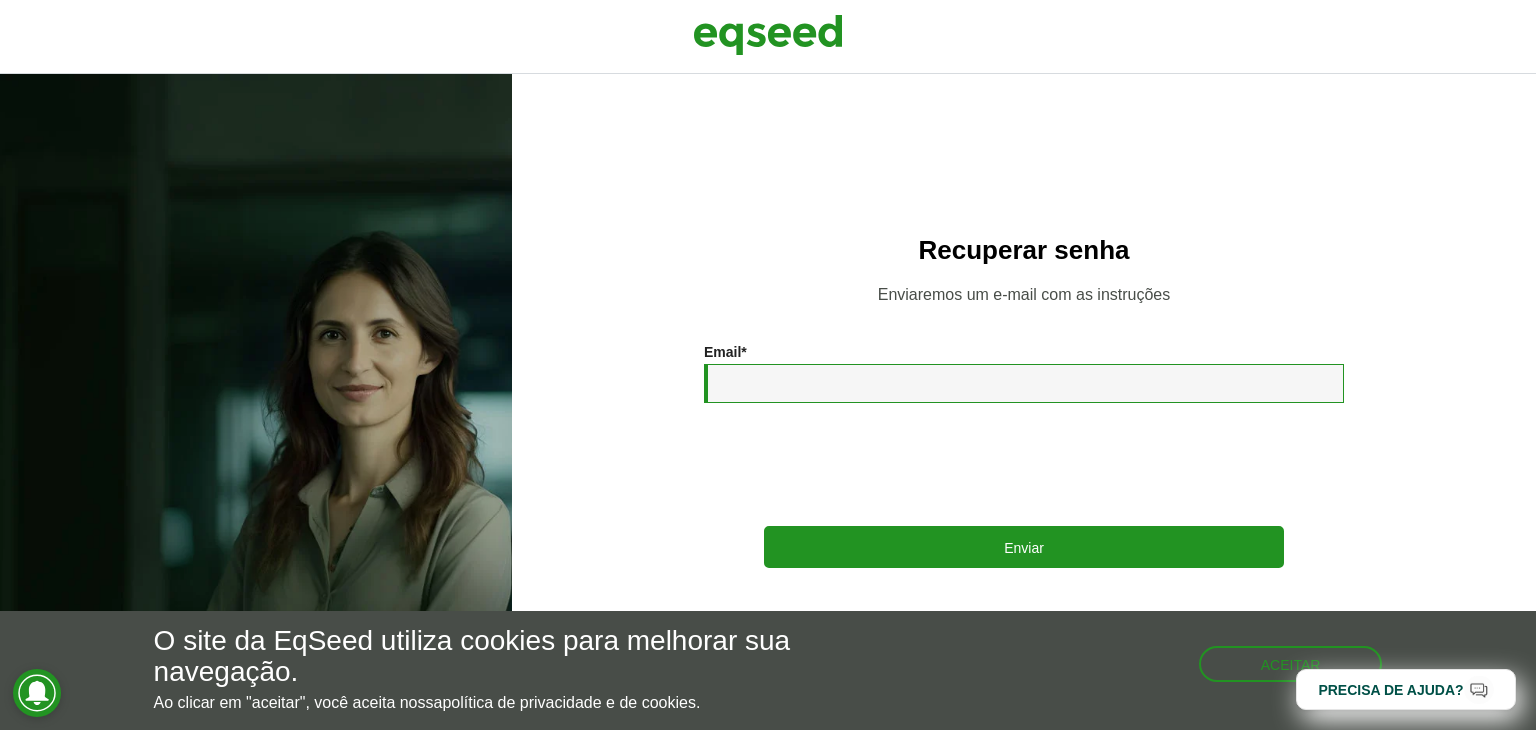 click on "Email  *" at bounding box center (1024, 383) 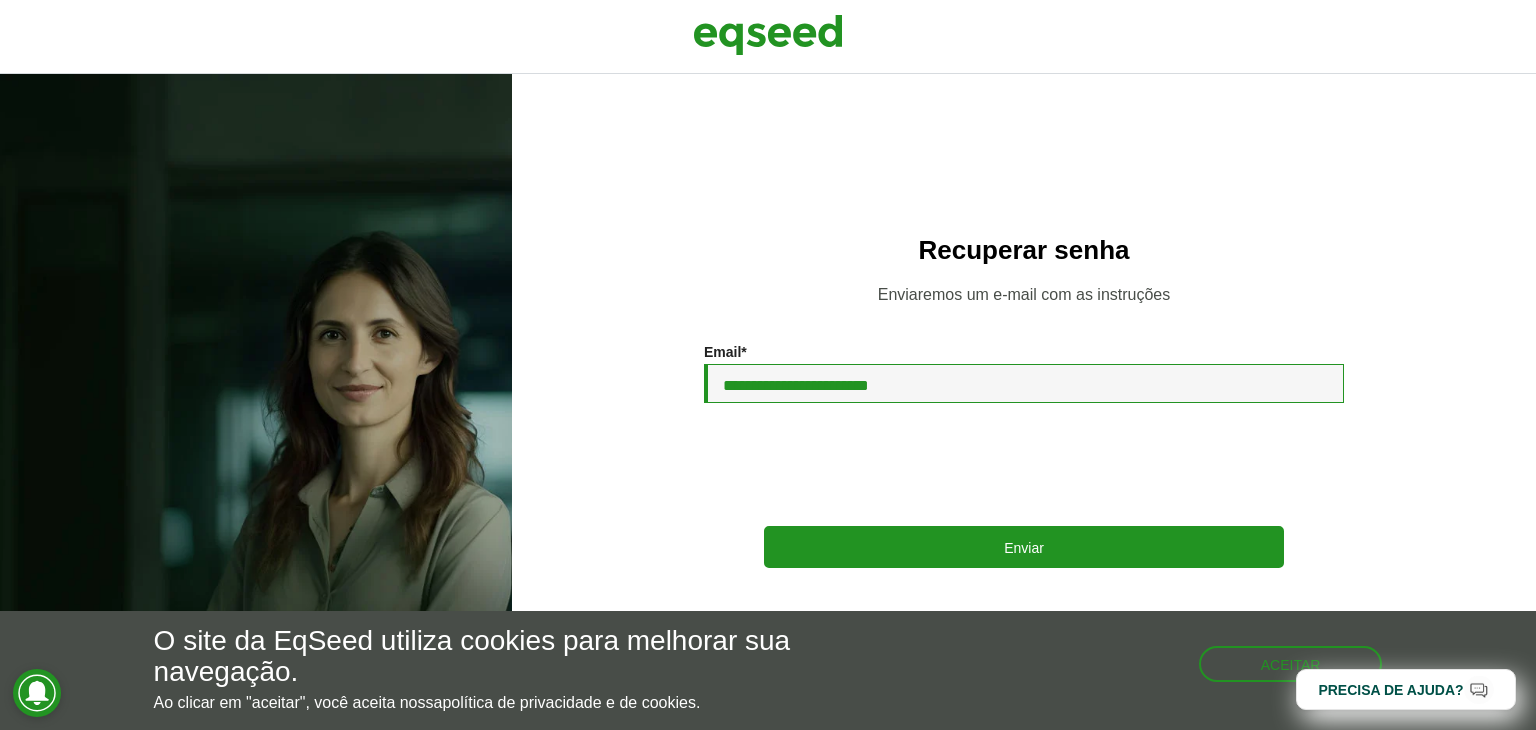 type on "**********" 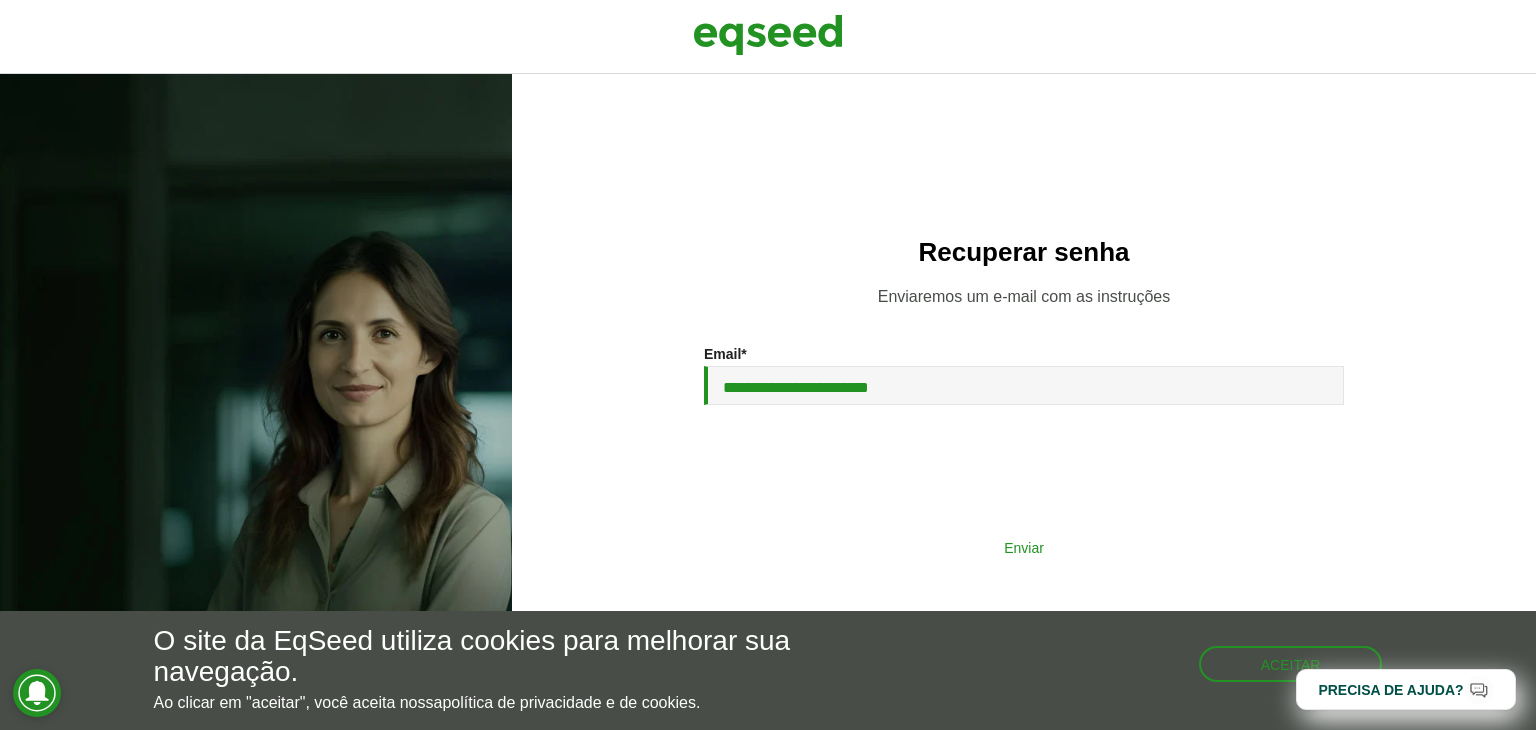click on "Enviar" at bounding box center (1024, 547) 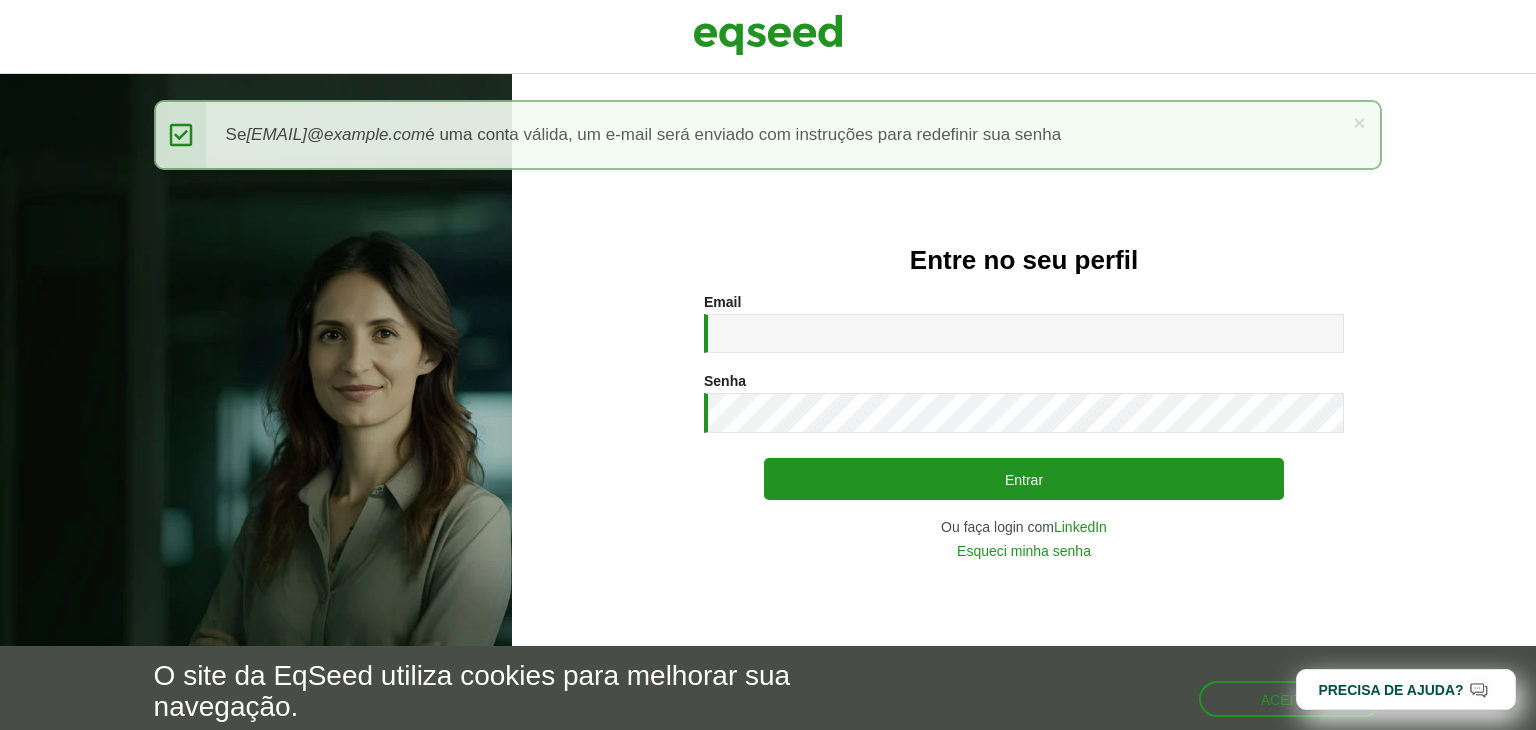 scroll, scrollTop: 0, scrollLeft: 0, axis: both 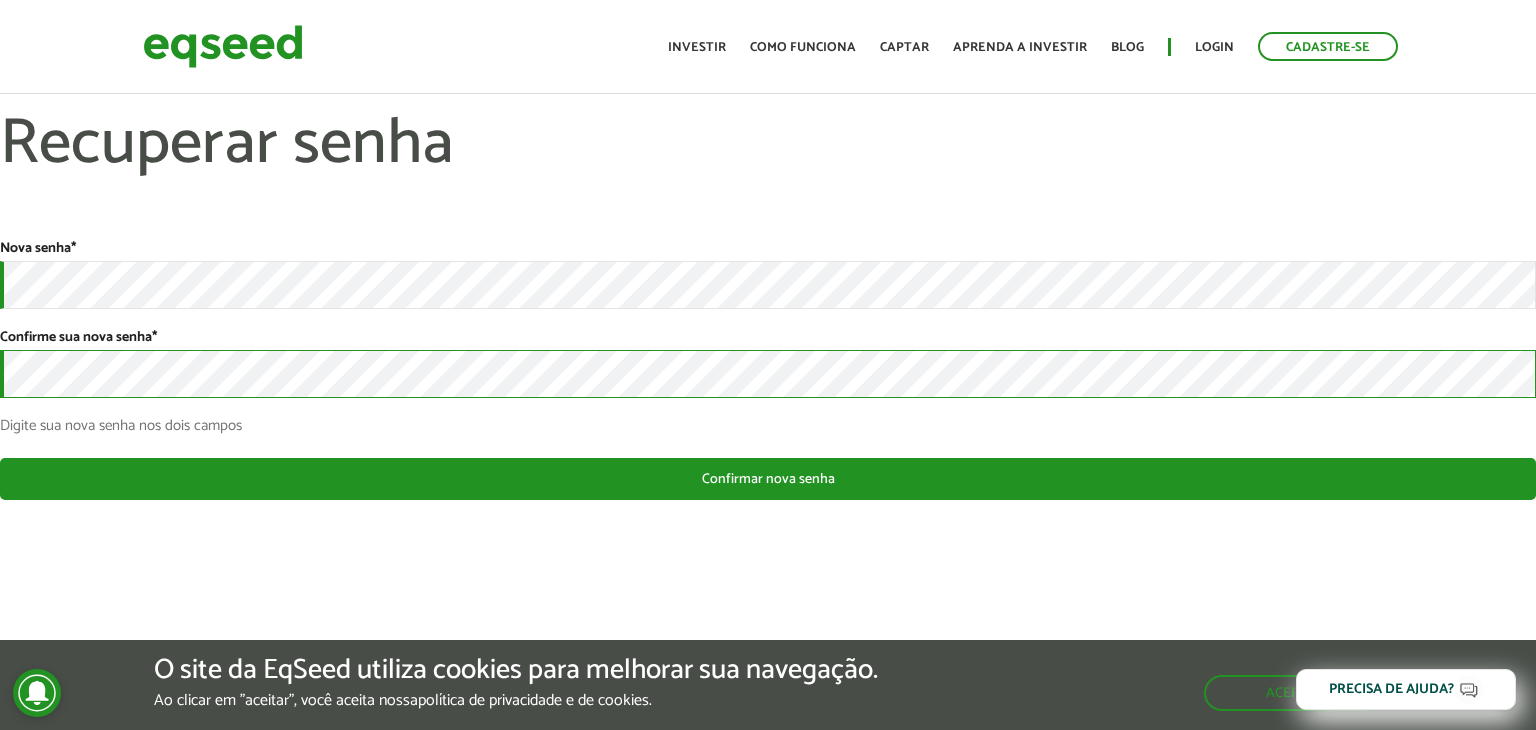 click on "Confirmar nova senha" at bounding box center (768, 479) 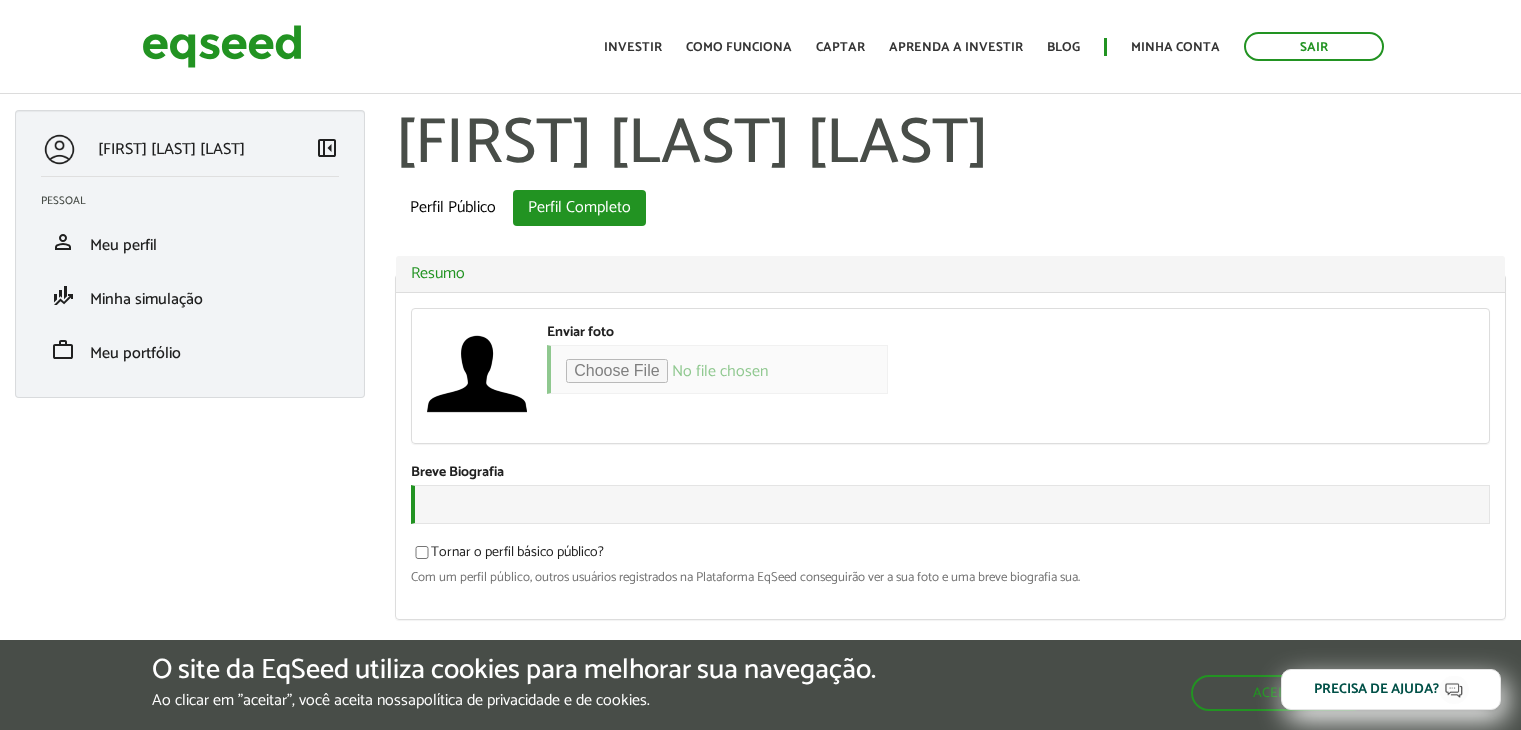scroll, scrollTop: 0, scrollLeft: 0, axis: both 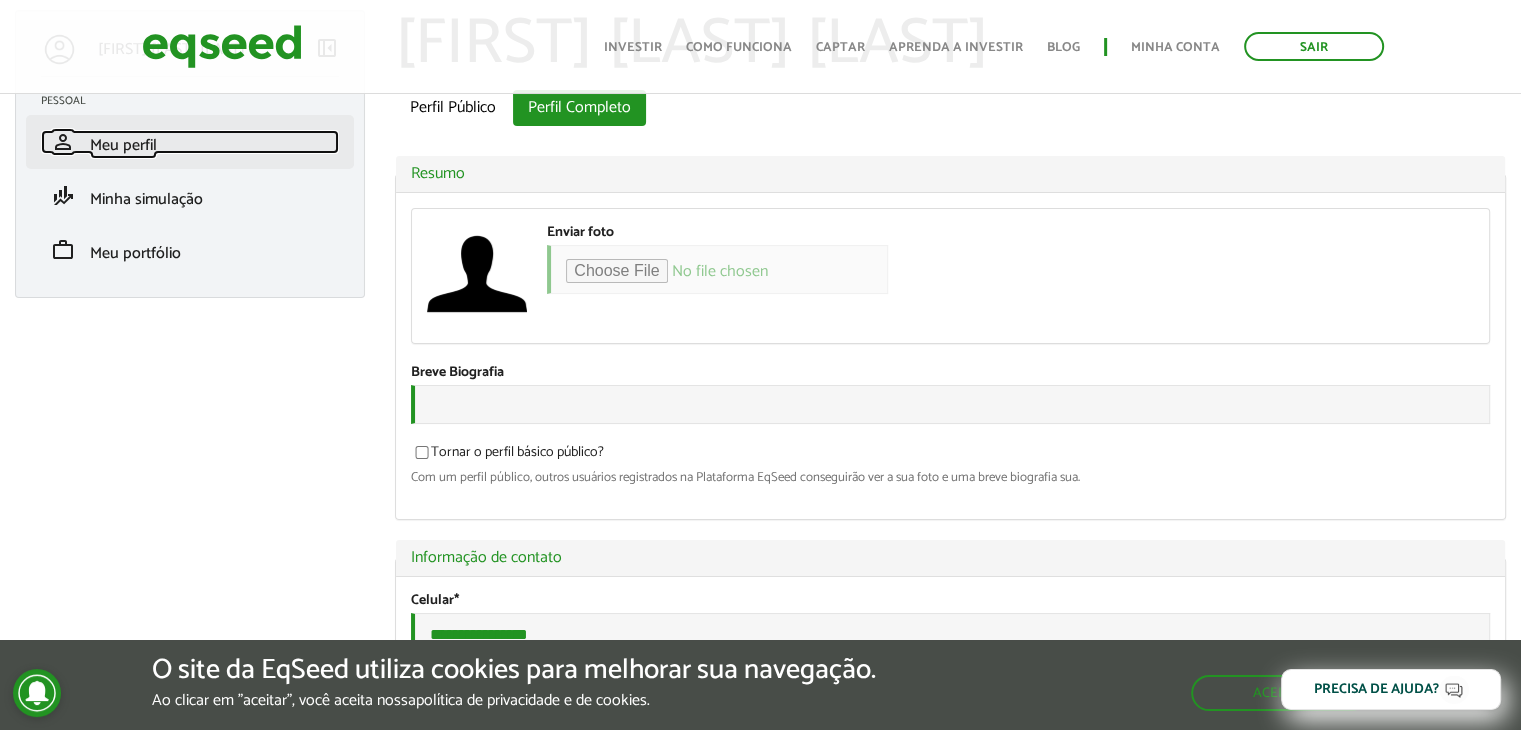 click on "Meu perfil" at bounding box center (123, 145) 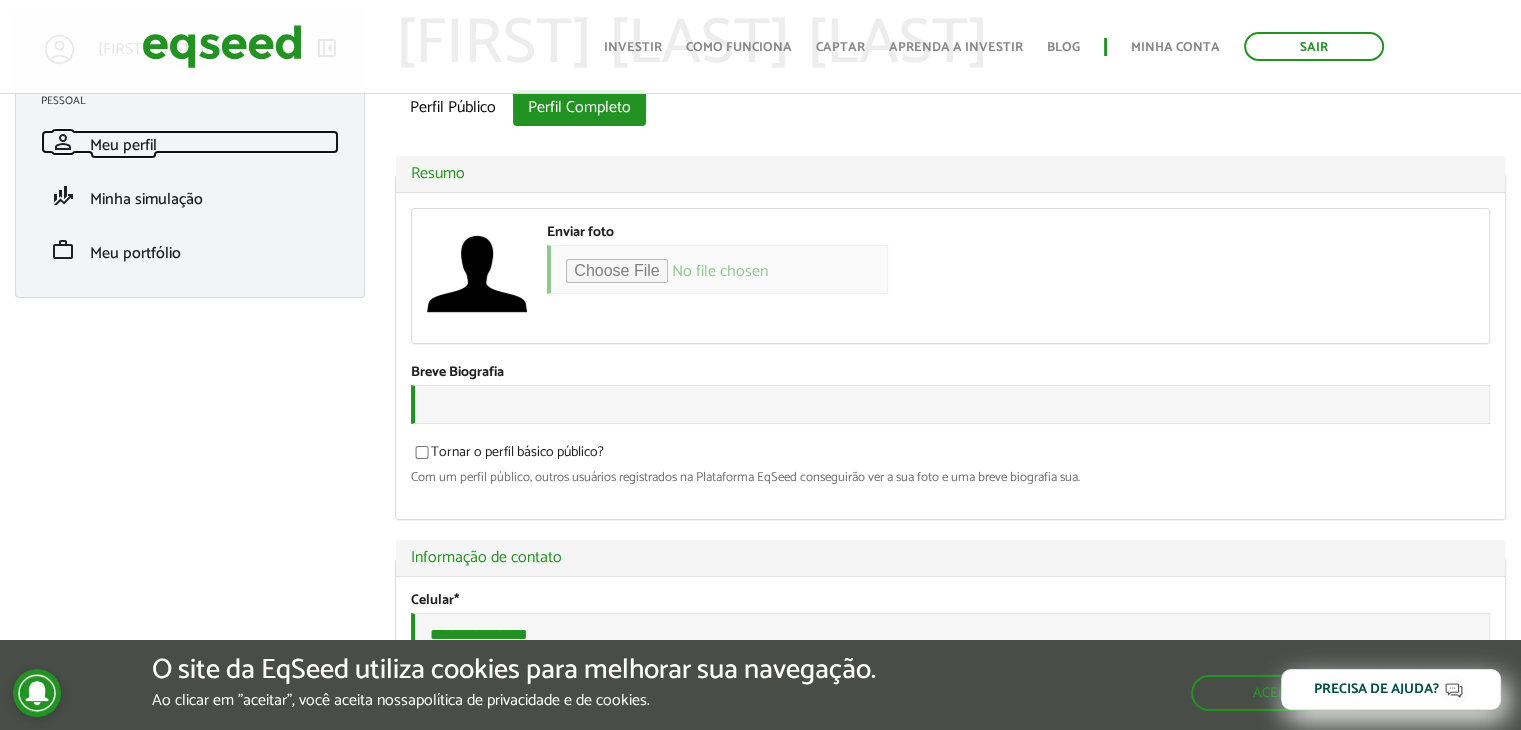 scroll, scrollTop: 500, scrollLeft: 0, axis: vertical 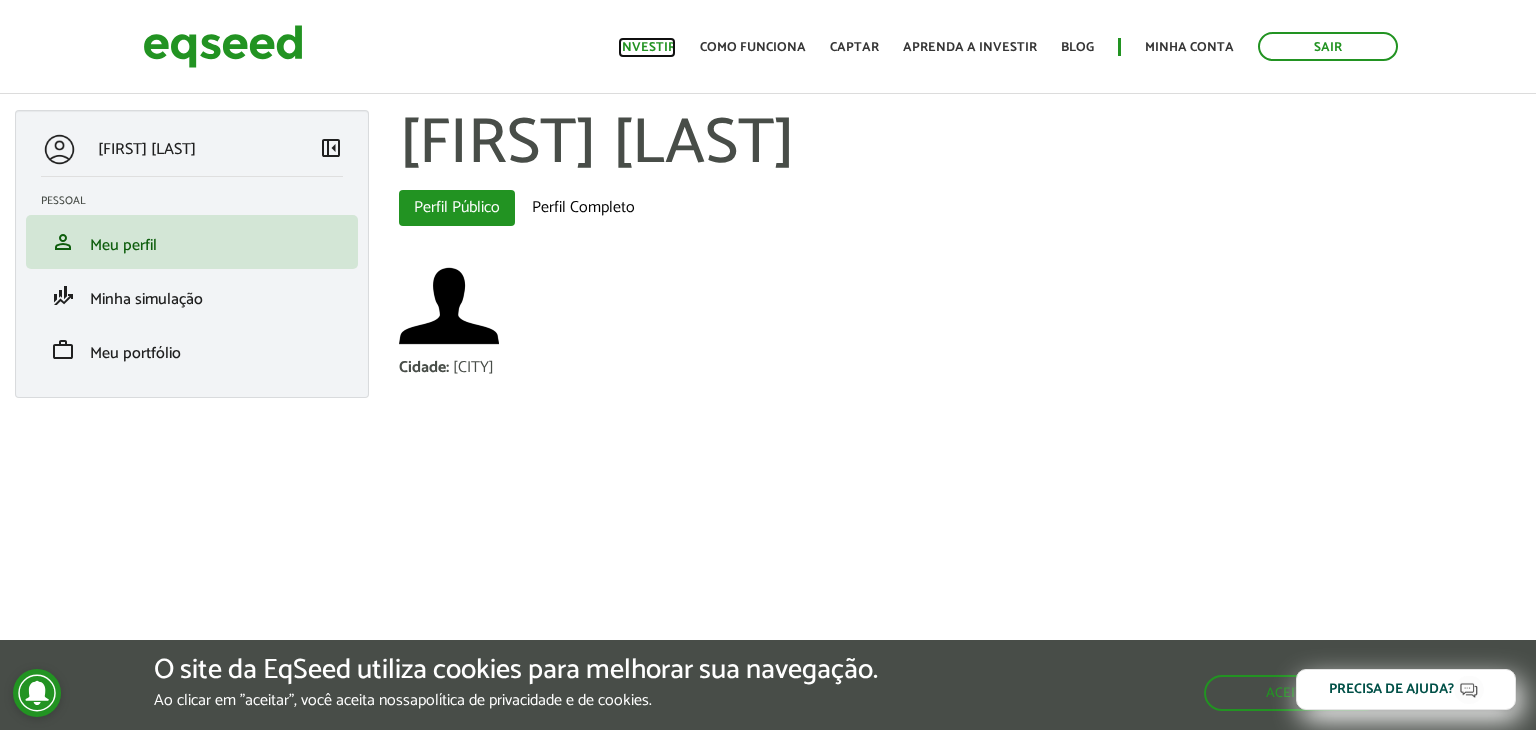 click on "Investir" at bounding box center [647, 47] 